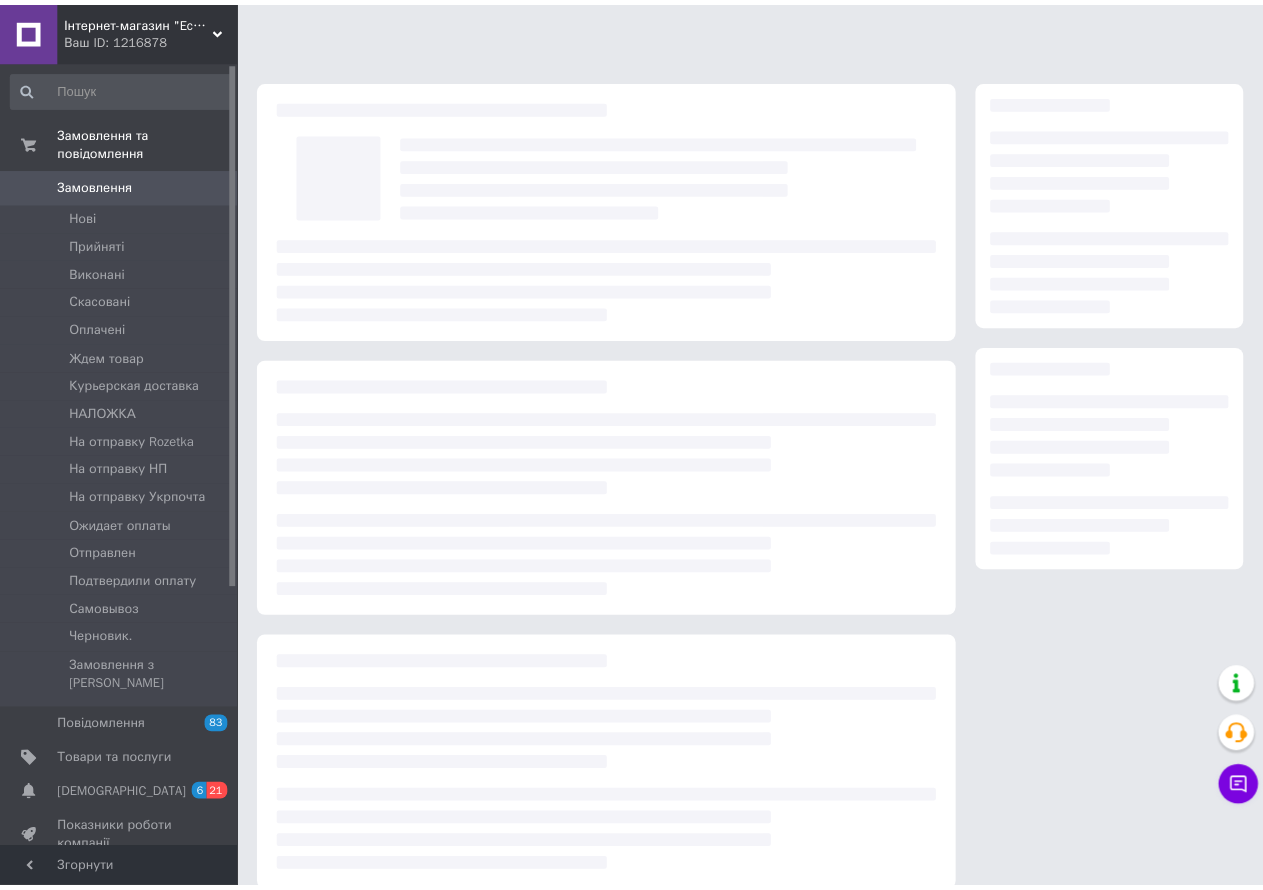 scroll, scrollTop: 0, scrollLeft: 0, axis: both 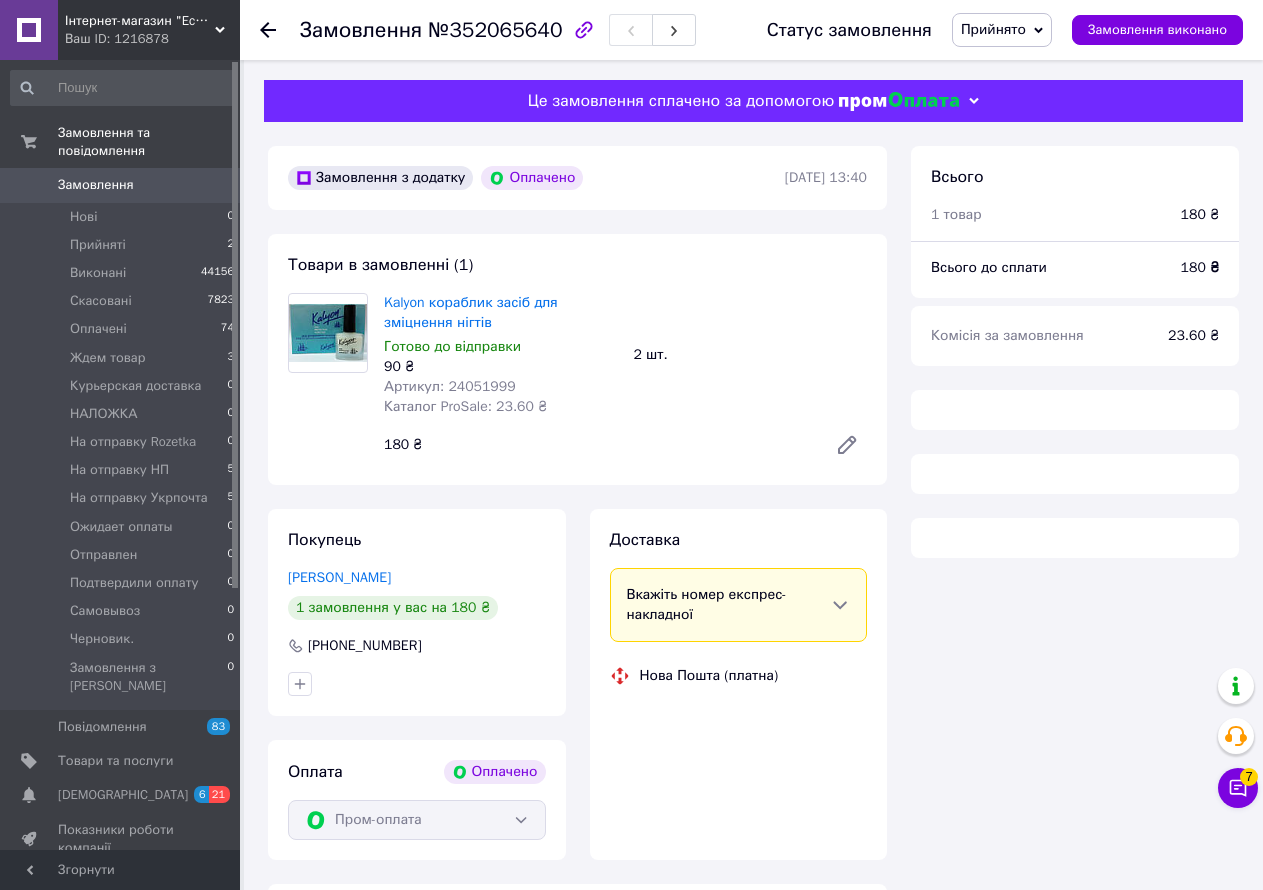 click on "Прийнято" at bounding box center [993, 29] 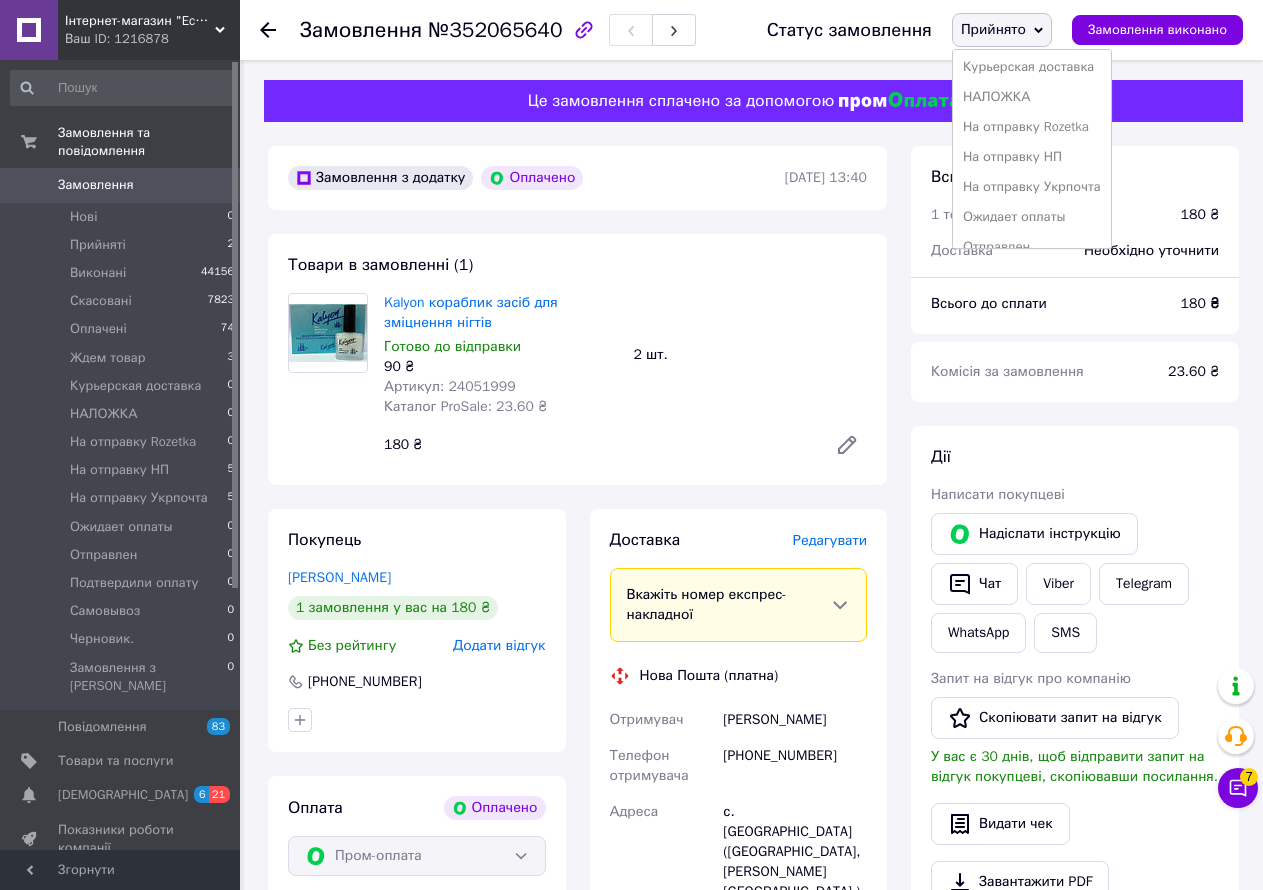 scroll, scrollTop: 133, scrollLeft: 0, axis: vertical 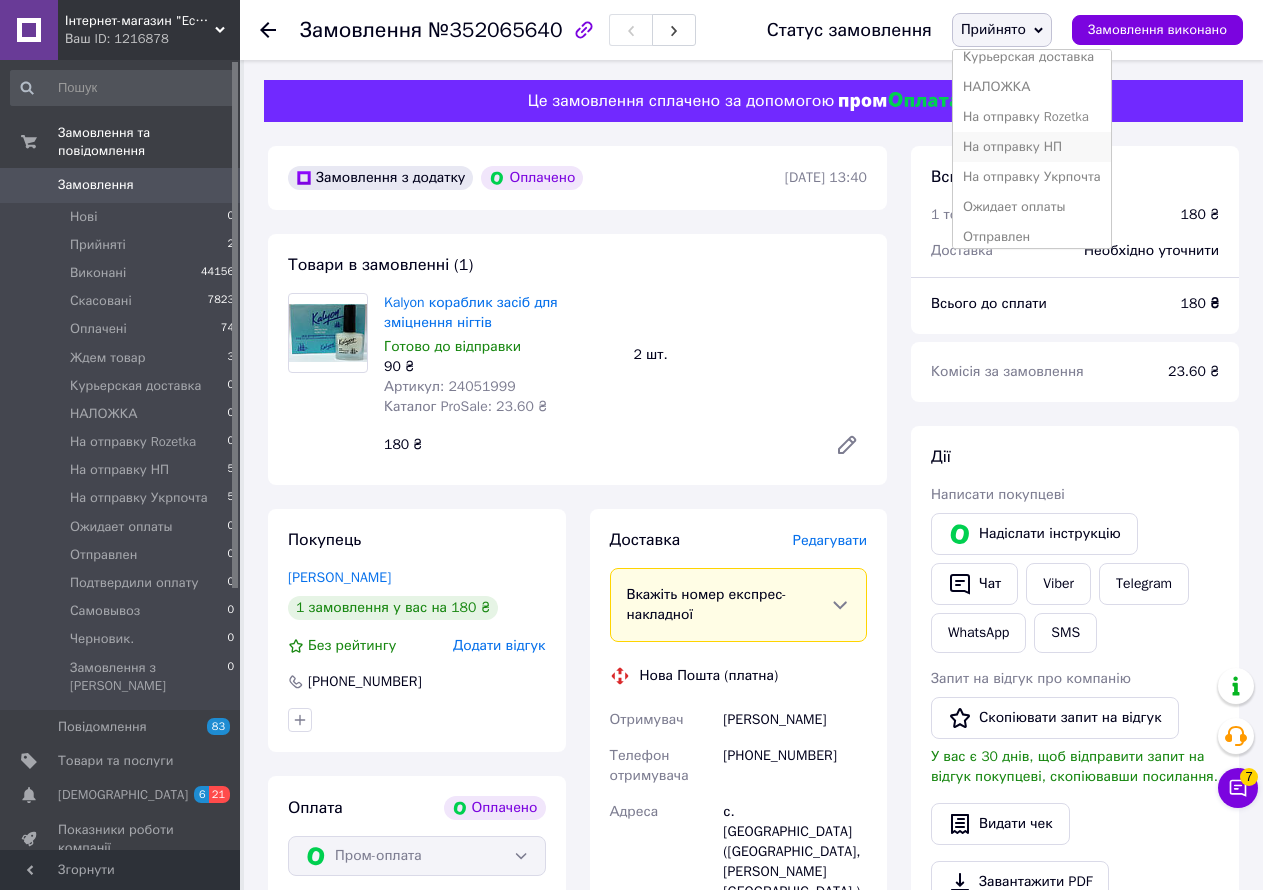 click on "На отправку НП" at bounding box center [1032, 147] 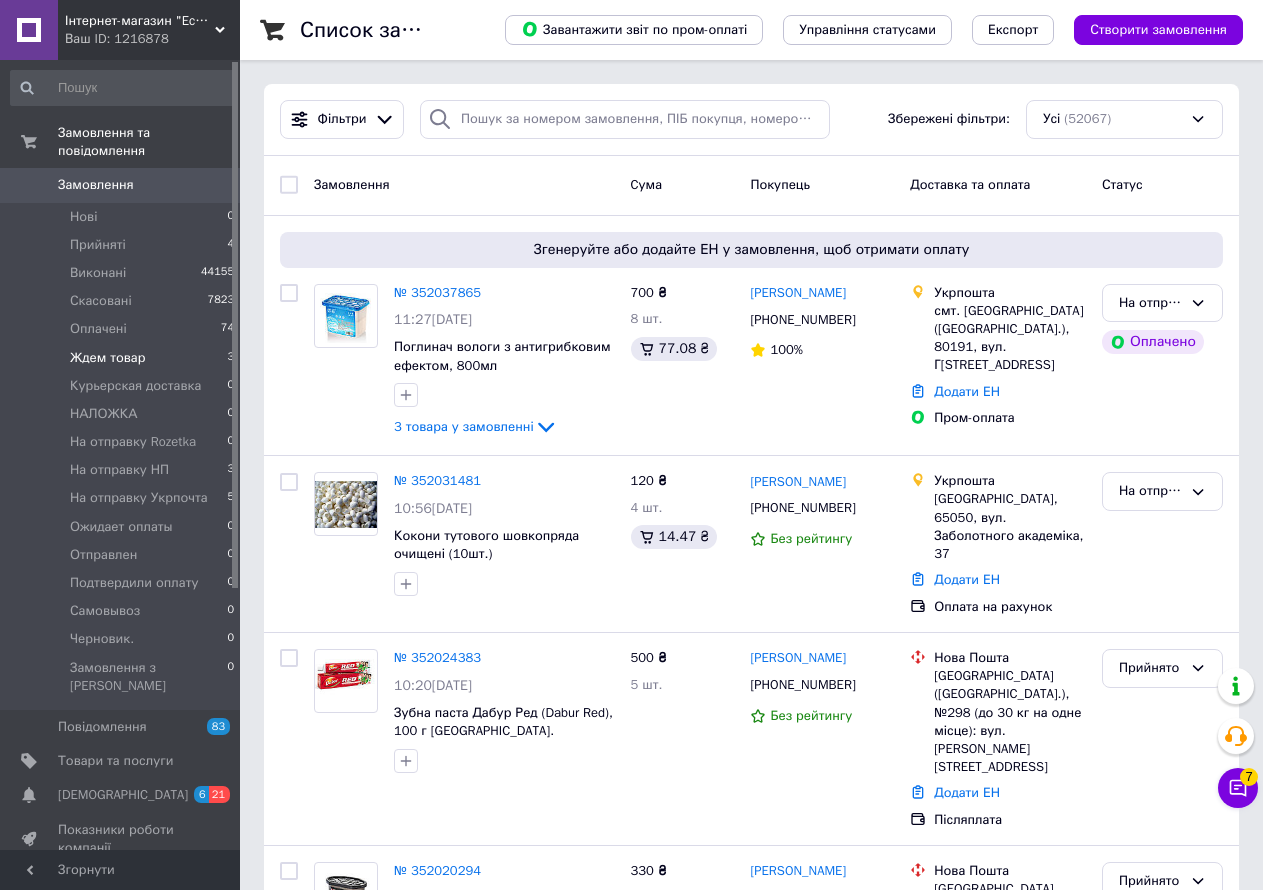 scroll, scrollTop: 0, scrollLeft: 0, axis: both 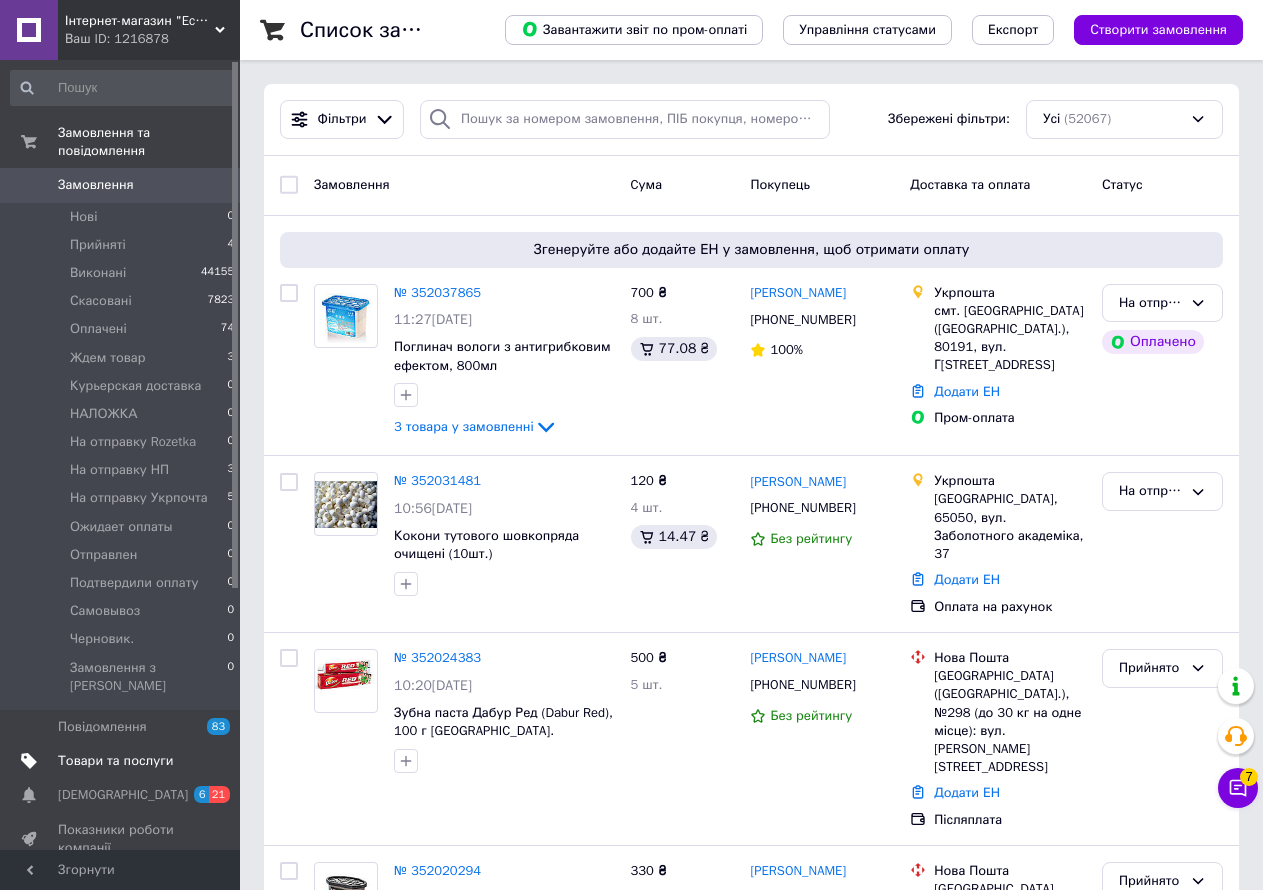 click on "Товари та послуги" at bounding box center [115, 761] 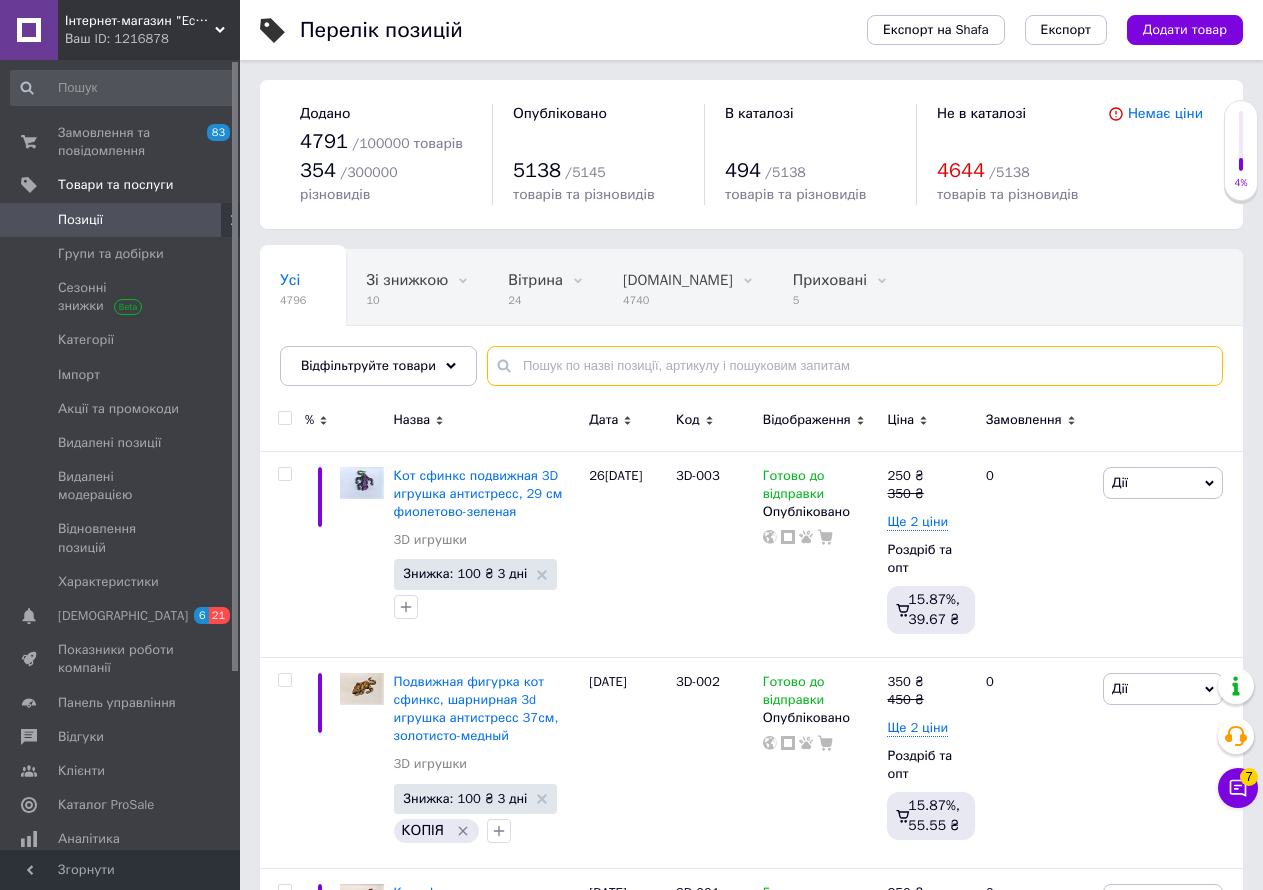 click at bounding box center (855, 366) 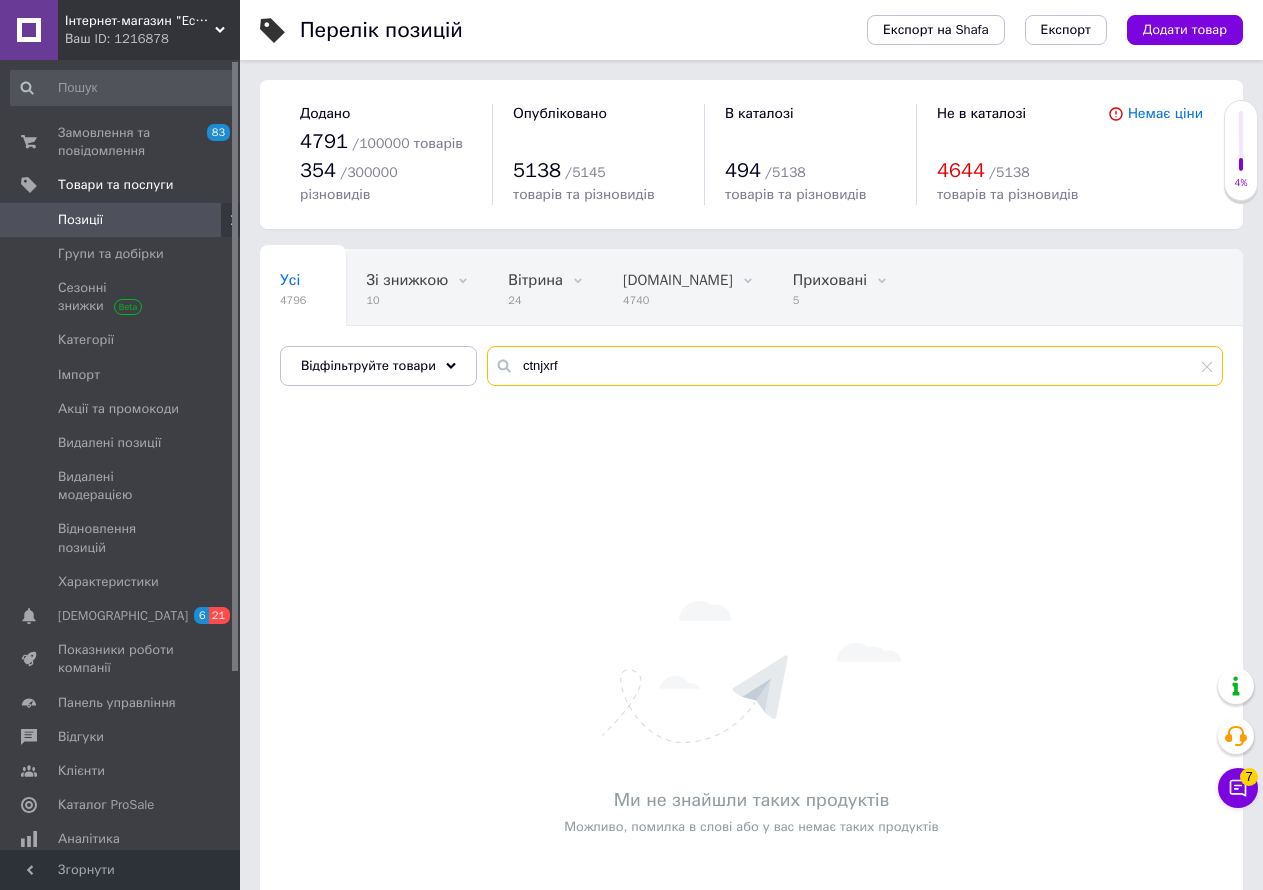 drag, startPoint x: 569, startPoint y: 347, endPoint x: 504, endPoint y: 341, distance: 65.27634 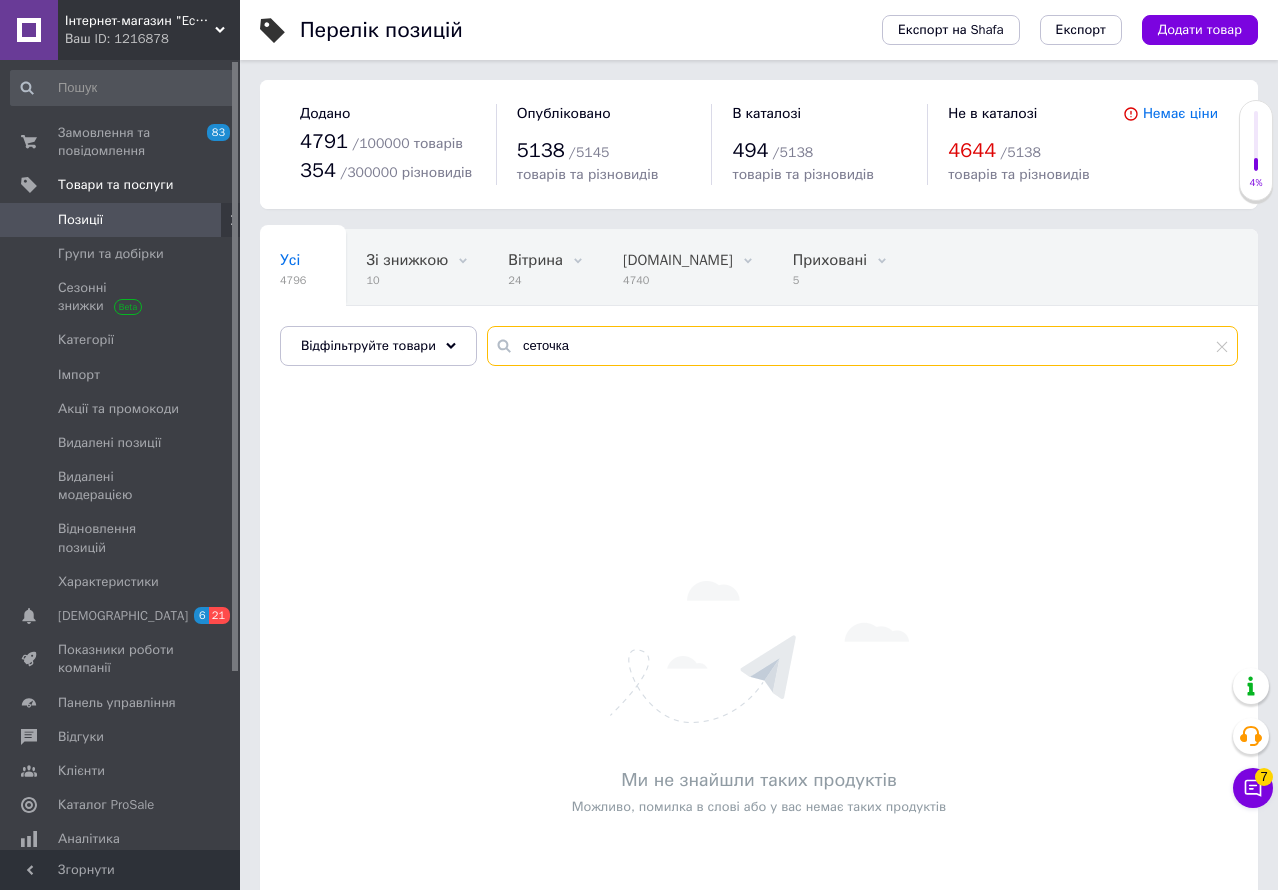 type on "сеточка" 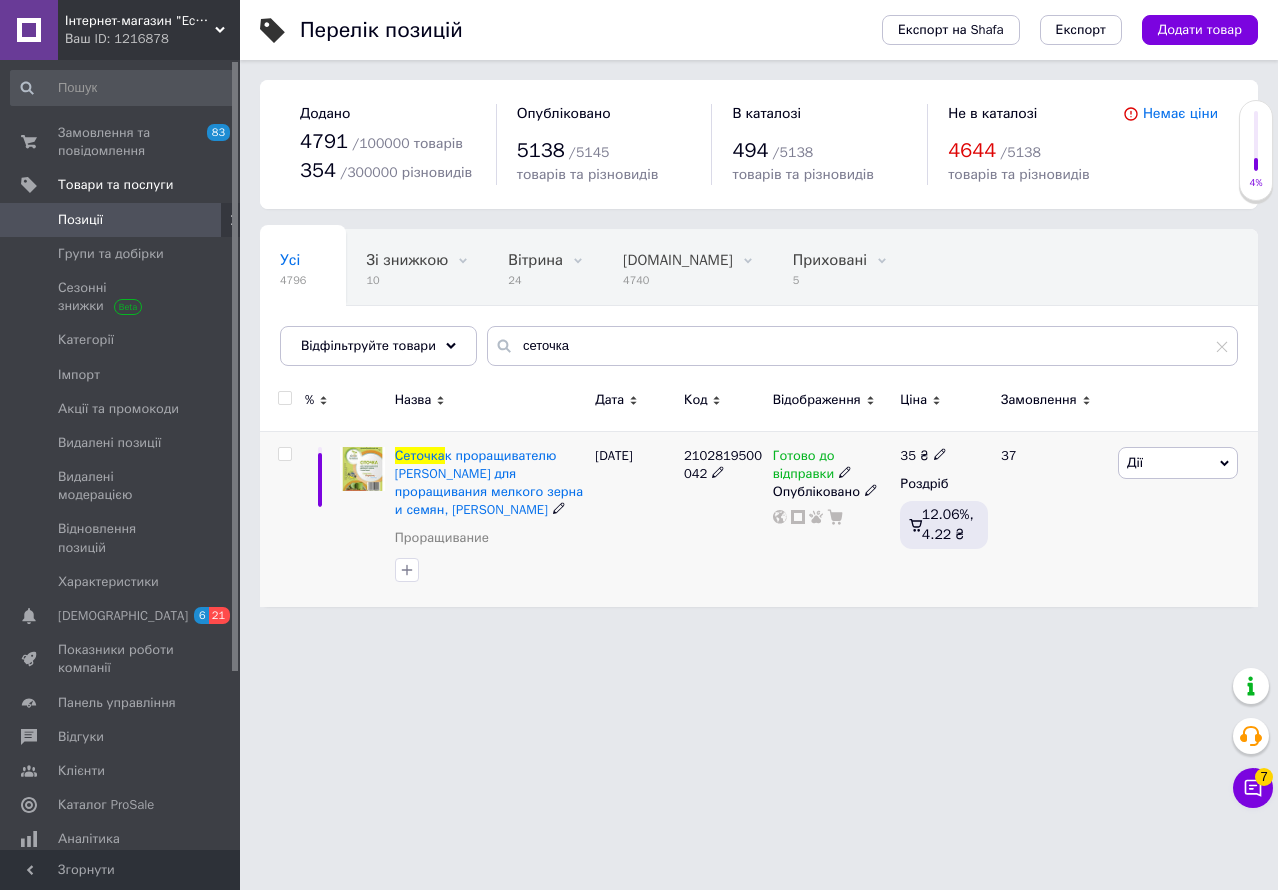 click 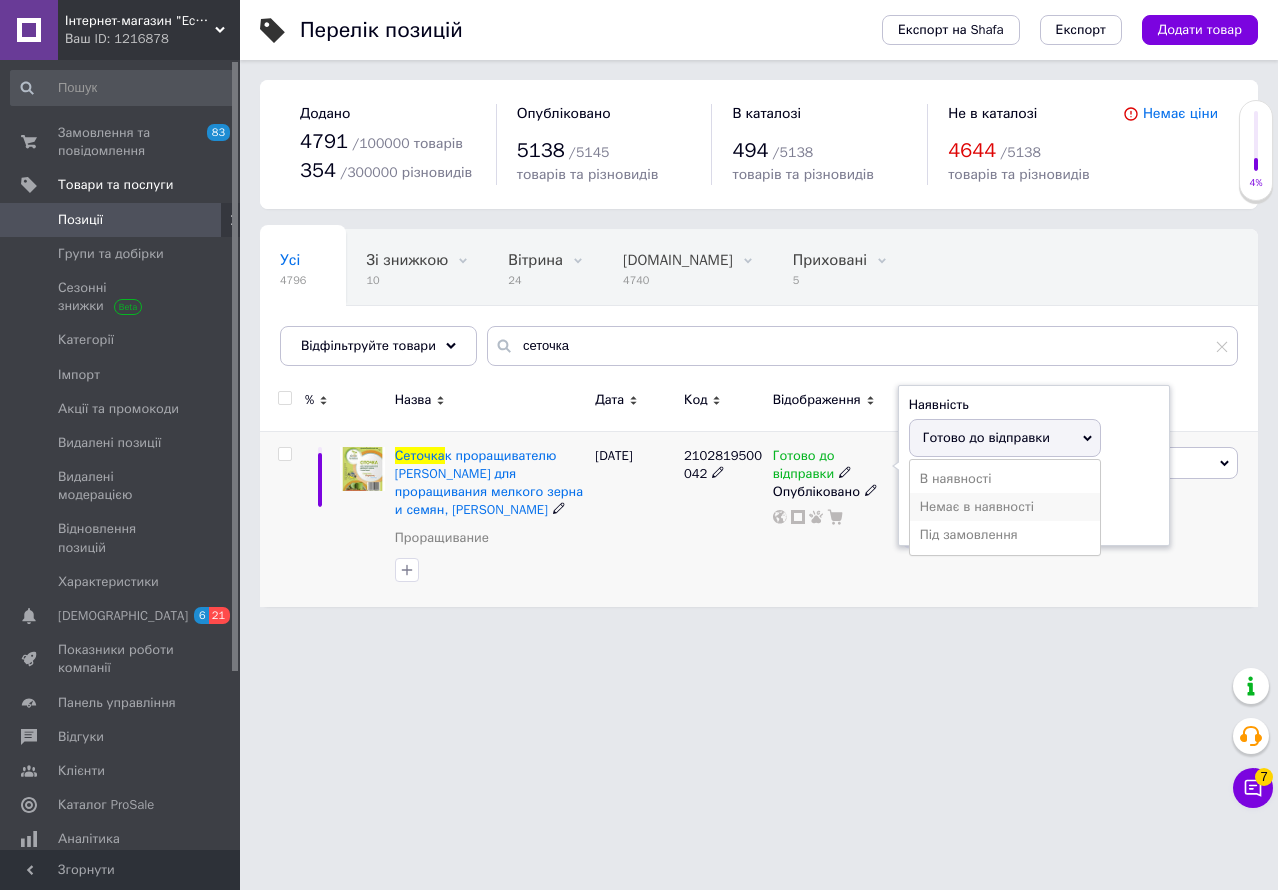 click on "Немає в наявності" at bounding box center (1005, 507) 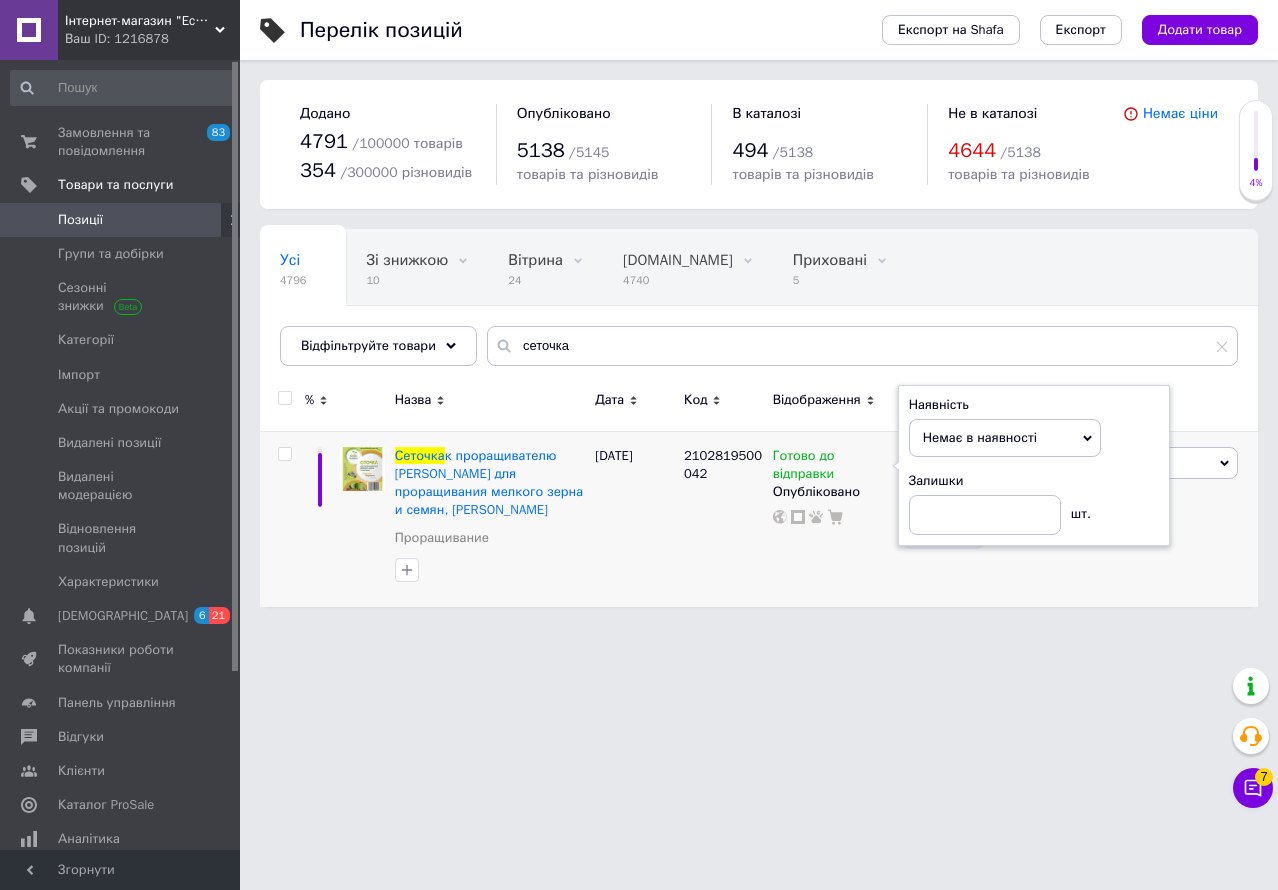 click on "Перелік позицій Експорт на Shafa Експорт Додати товар Додано 4791   / 100000   товарів 354   / 300000   різновидів Опубліковано 5138   / 5145 товарів та різновидів В каталозі 494   / 5138 товарів та різновидів Не в каталозі 4644   / 5138 товарів та різновидів Немає ціни Усі 4796 Зі знижкою 10 Видалити Редагувати Вітрина 24 Видалити Редагувати [DOMAIN_NAME] 4740 Видалити Редагувати Приховані 5 Видалити Редагувати Опубліковані 4786 Видалити Редагувати Ok Відфільтровано...  Зберегти Нічого не знайдено Можливо, помилка у слові  або немає відповідностей за вашим запитом. Усі 4796 Зі знижкою 10 Вітрина 24 [DOMAIN_NAME] 4740 5 %" at bounding box center (759, 313) 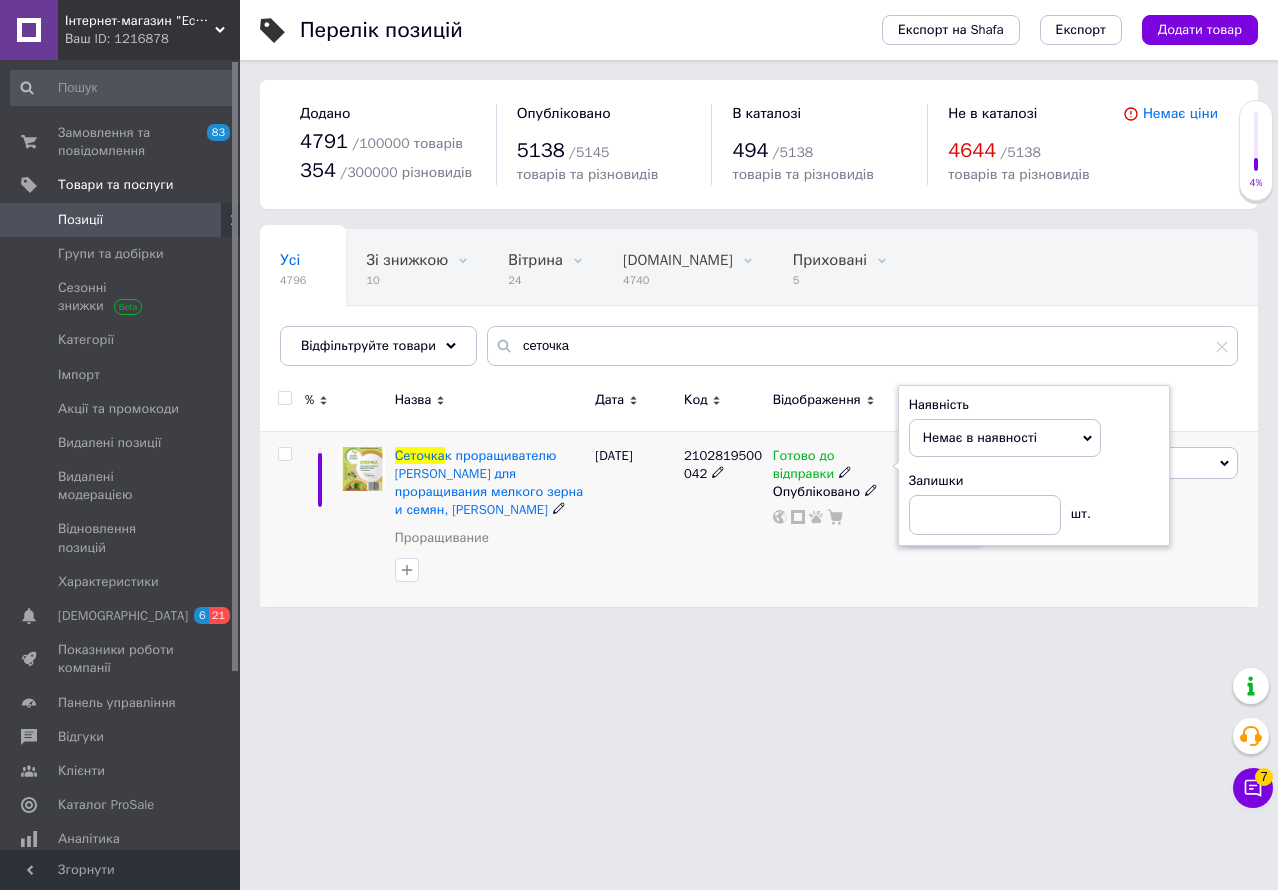 click on "Інтернет-магазин "Eco-lider" Ваш ID: 1216878 Сайт Інтернет-магазин "Eco-lider" Кабінет покупця Перевірити стан системи Сторінка на порталі Интернет-магазин "Eco-lider" Довідка Вийти Замовлення та повідомлення 83 0 Товари та послуги Позиції Групи та добірки Сезонні знижки Категорії Імпорт Акції та промокоди Видалені позиції Видалені модерацією Відновлення позицій Характеристики Сповіщення 6 21 Показники роботи компанії Панель управління Відгуки Клієнти Каталог ProSale Аналітика Інструменти веб-майстра та SEO Маркет Prom топ 4791" at bounding box center (639, 313) 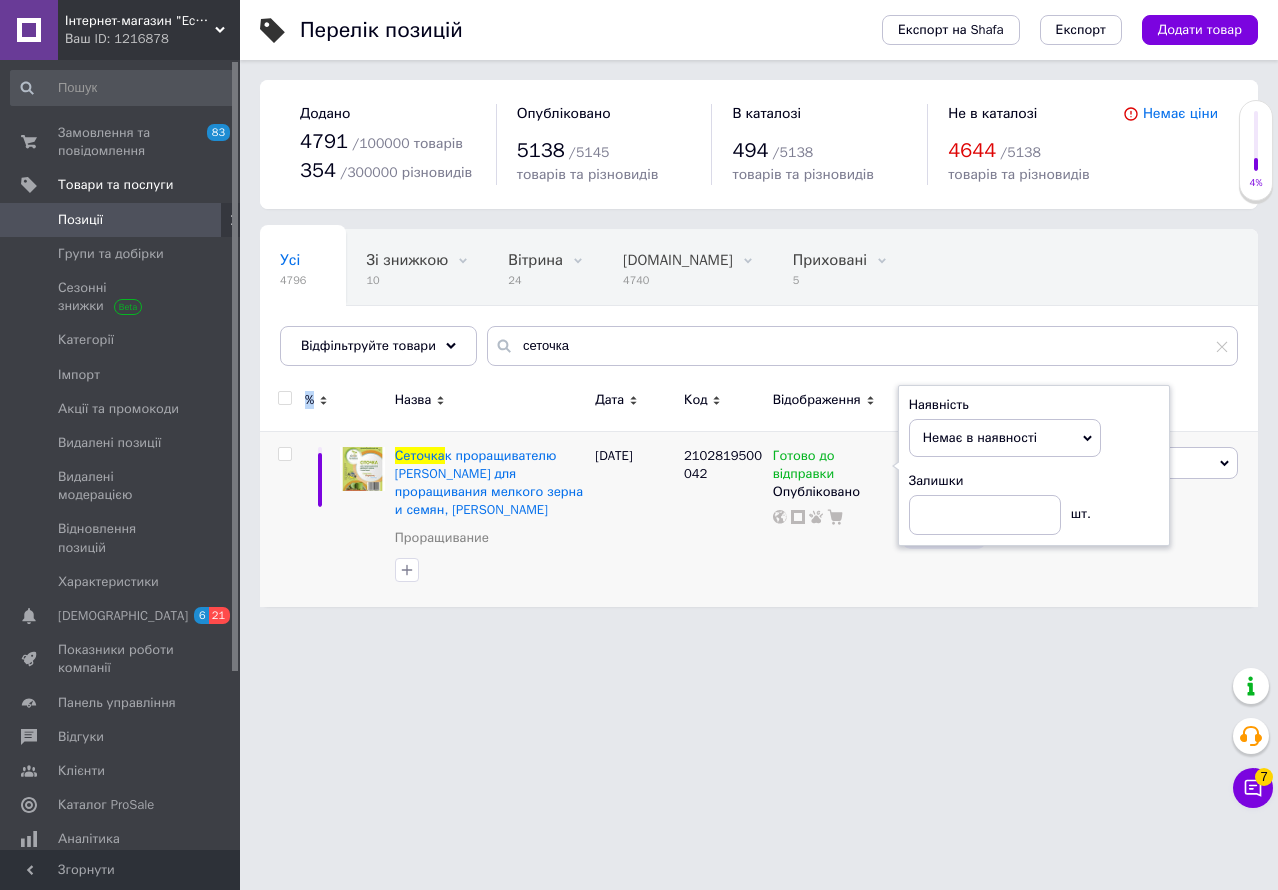 click on "Інтернет-магазин "Eco-lider" Ваш ID: 1216878 Сайт Інтернет-магазин "Eco-lider" Кабінет покупця Перевірити стан системи Сторінка на порталі Интернет-магазин "Eco-lider" Довідка Вийти Замовлення та повідомлення 83 0 Товари та послуги Позиції Групи та добірки Сезонні знижки Категорії Імпорт Акції та промокоди Видалені позиції Видалені модерацією Відновлення позицій Характеристики Сповіщення 6 21 Показники роботи компанії Панель управління Відгуки Клієнти Каталог ProSale Аналітика Інструменти веб-майстра та SEO Маркет Prom топ 4791" at bounding box center (639, 313) 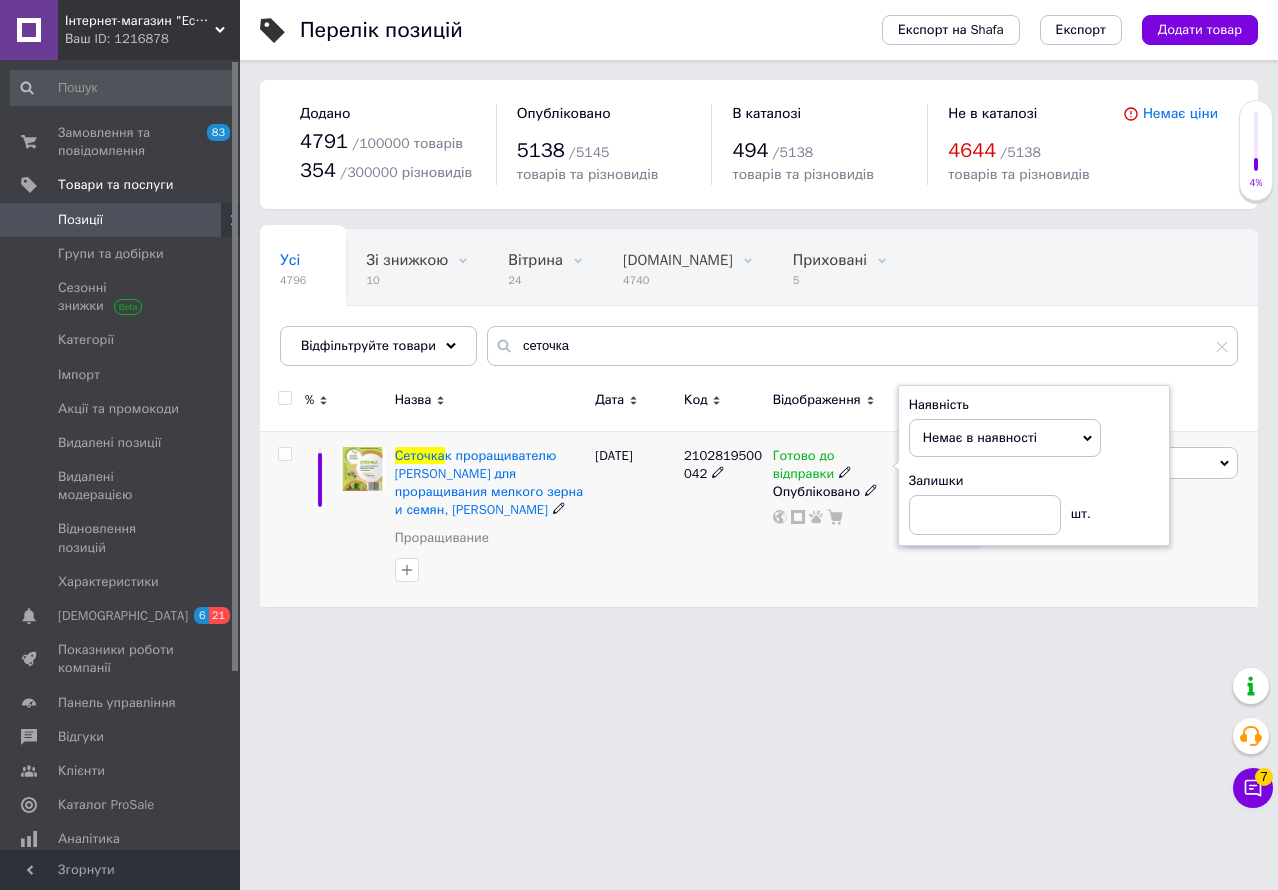 click on "Наявність" at bounding box center (1034, 405) 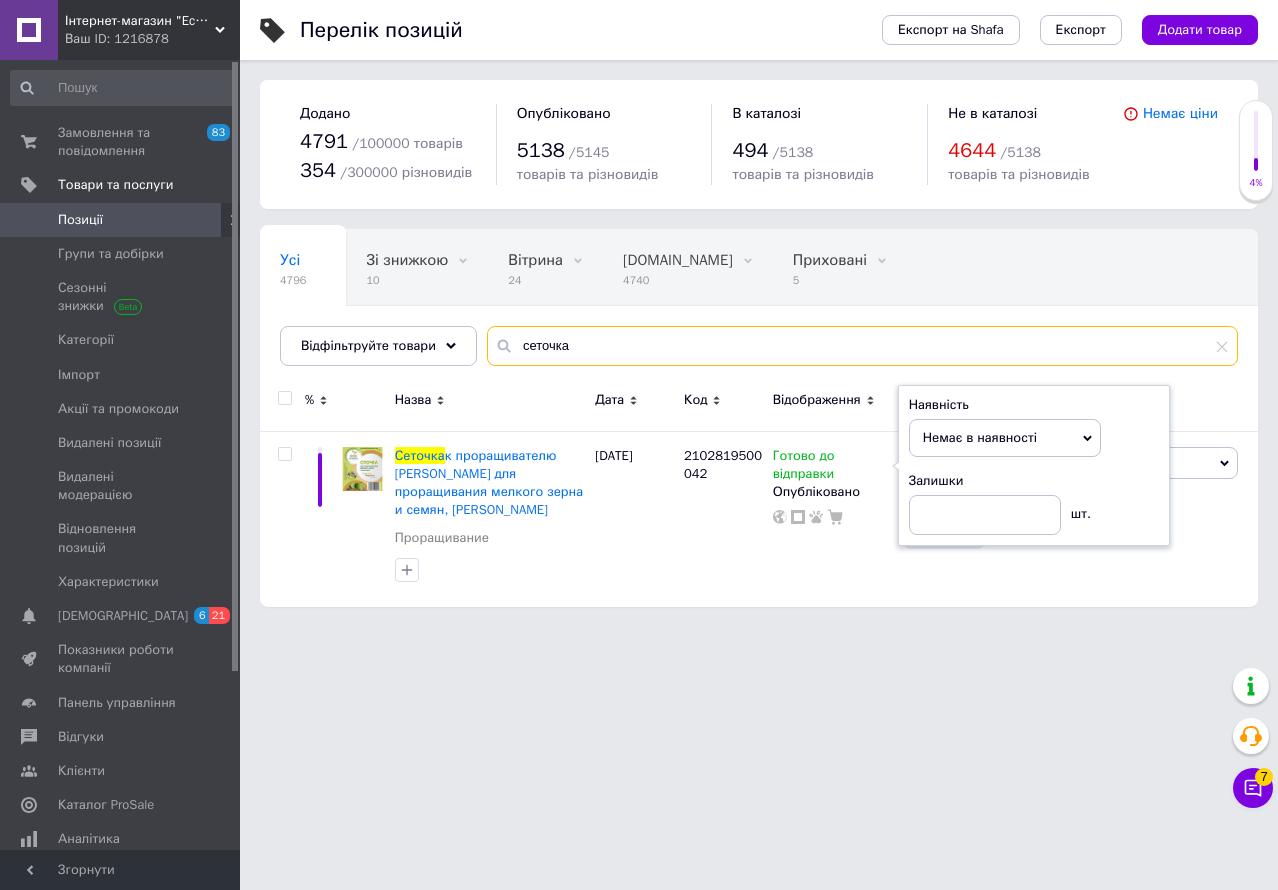 click on "сеточка" at bounding box center (862, 346) 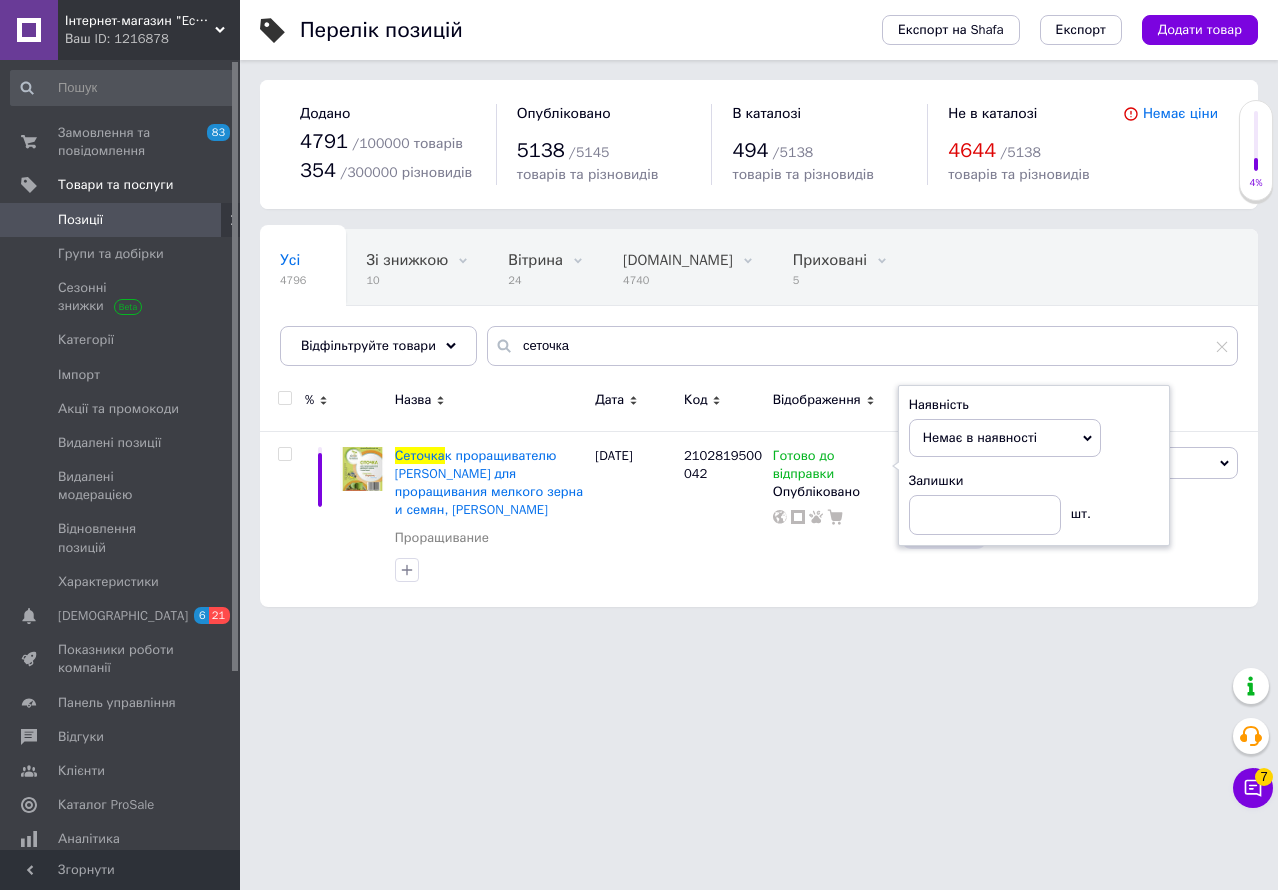 click on "Усі 4796 Зі знижкою 10 Видалити Редагувати Вітрина 24 Видалити Редагувати [DOMAIN_NAME] 4740 Видалити Редагувати Приховані 5 Видалити Редагувати Опубліковані 4786 Видалити Редагувати Ok Відфільтровано...  Зберегти" at bounding box center [759, 307] 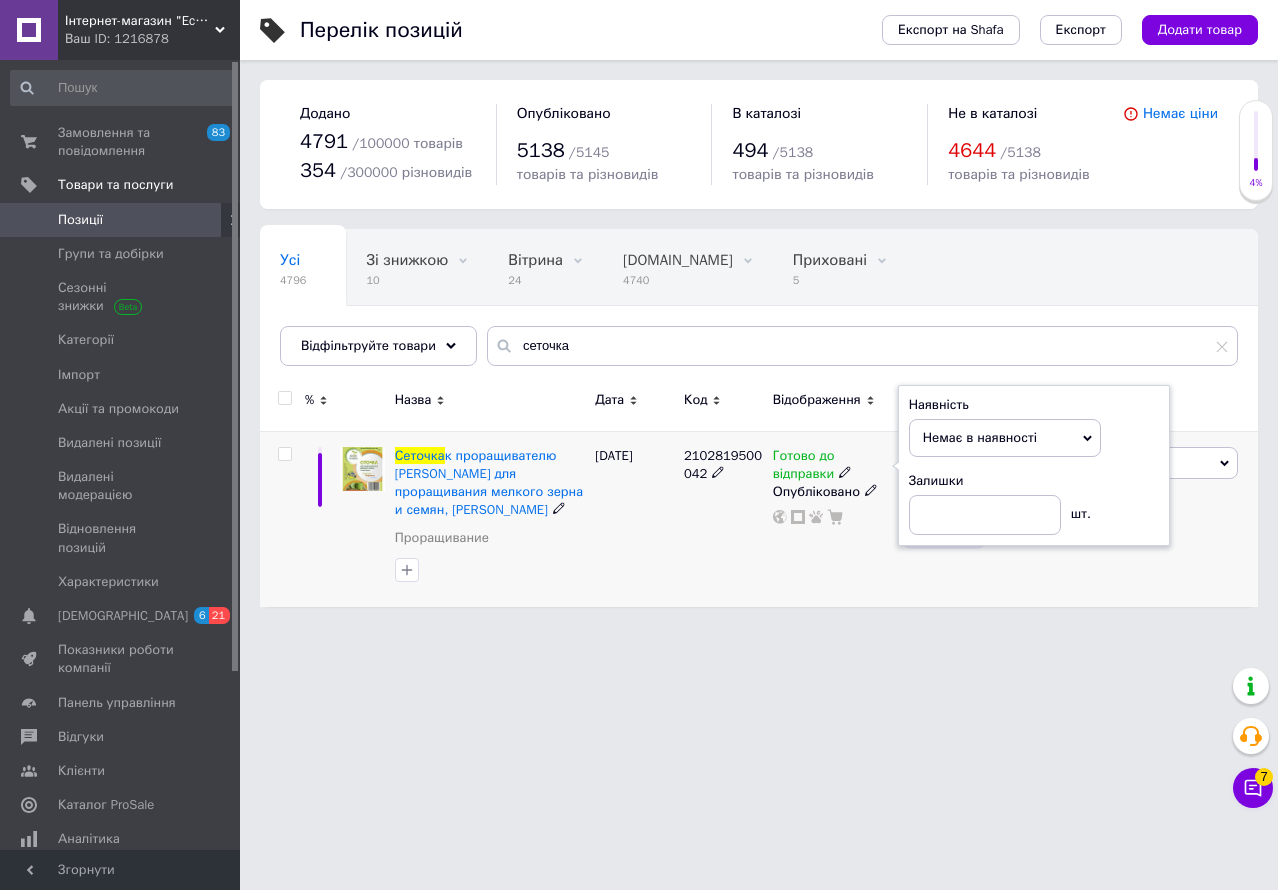 click on "[PERSON_NAME] Підняти на початок групи Копіювати Знижка Подарунок Супутні Приховати Ярлик Додати на вітрину Додати в кампанію Каталог ProSale Видалити" at bounding box center (1185, 518) 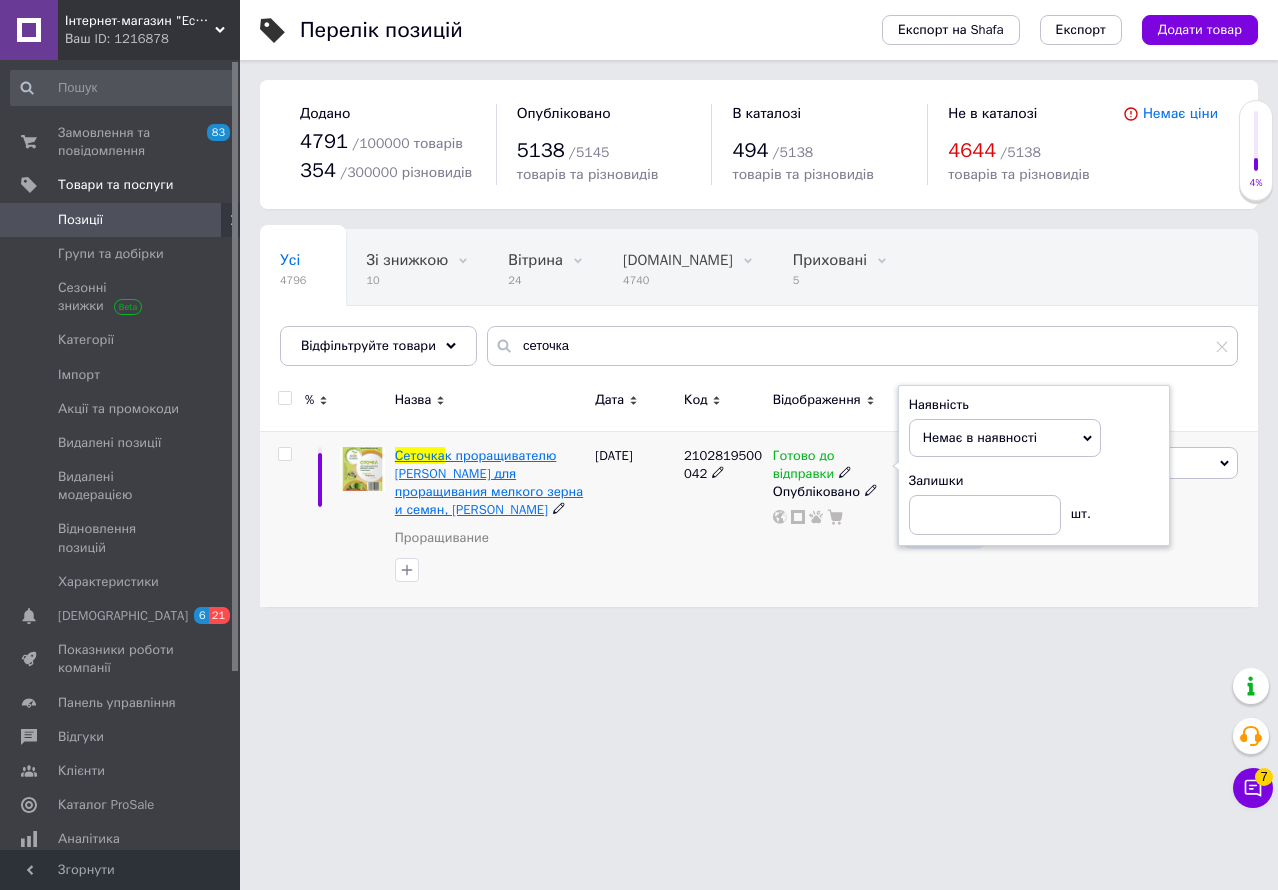 click on "к проращивателю [PERSON_NAME] для проращивания мелкого зерна и семян, [PERSON_NAME]" at bounding box center (489, 483) 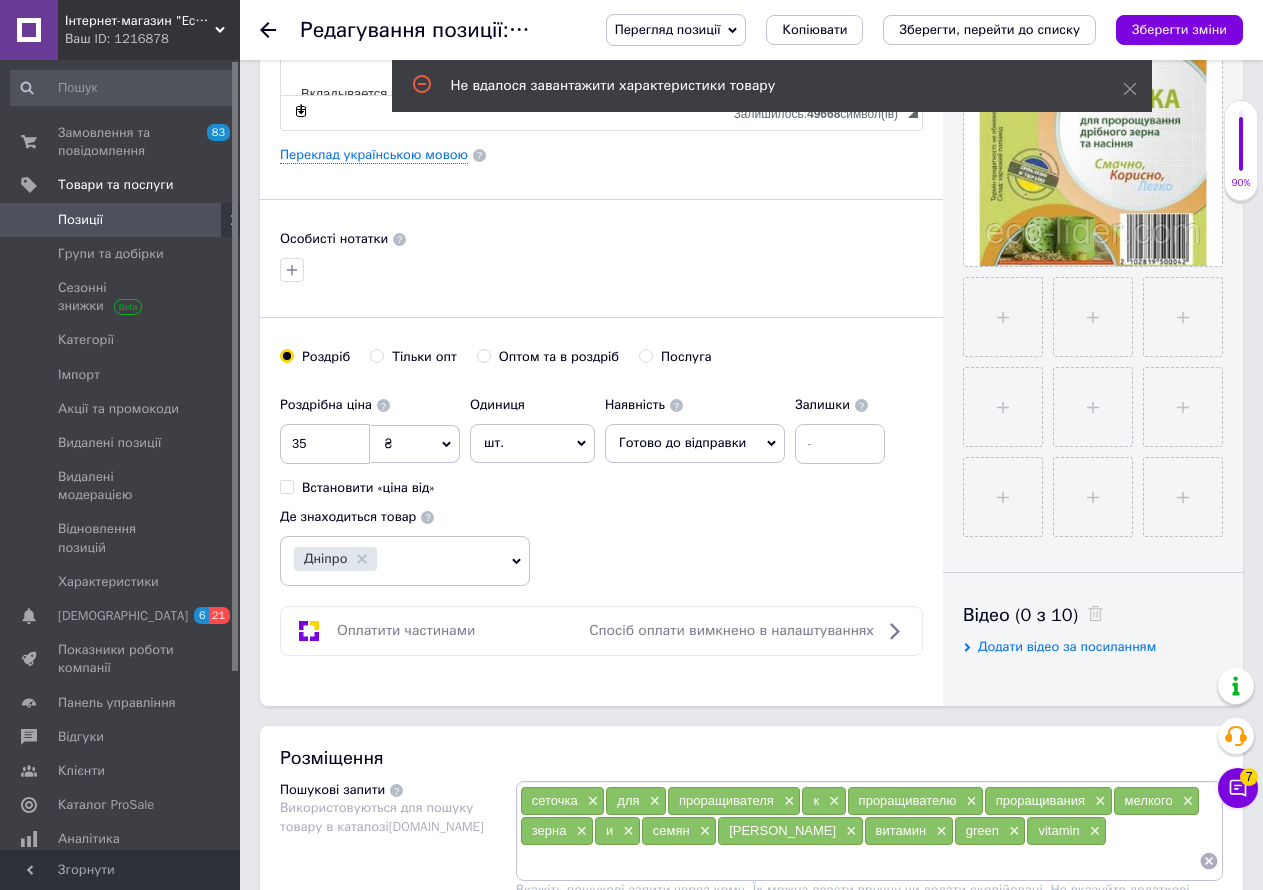 scroll, scrollTop: 533, scrollLeft: 0, axis: vertical 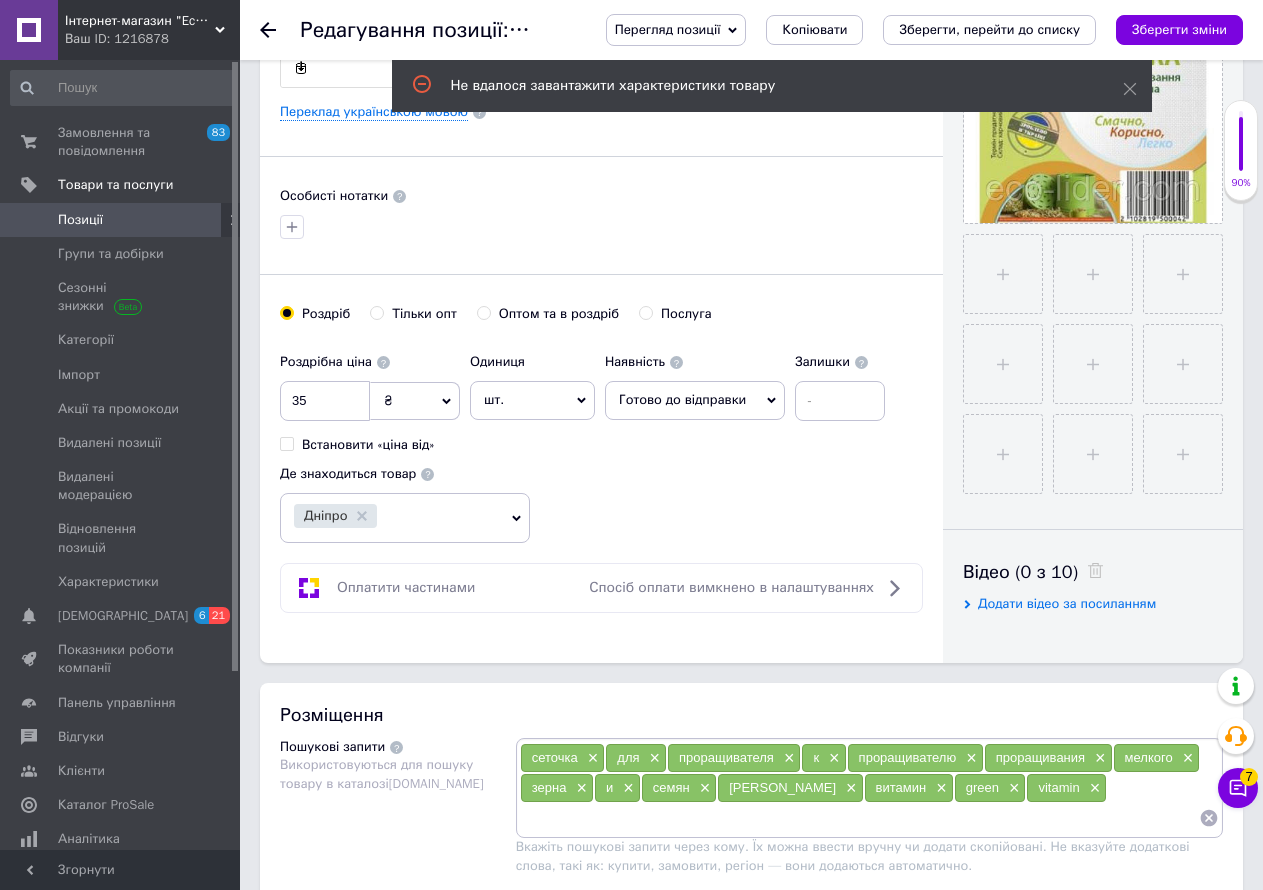 click on "Готово до відправки" at bounding box center [682, 399] 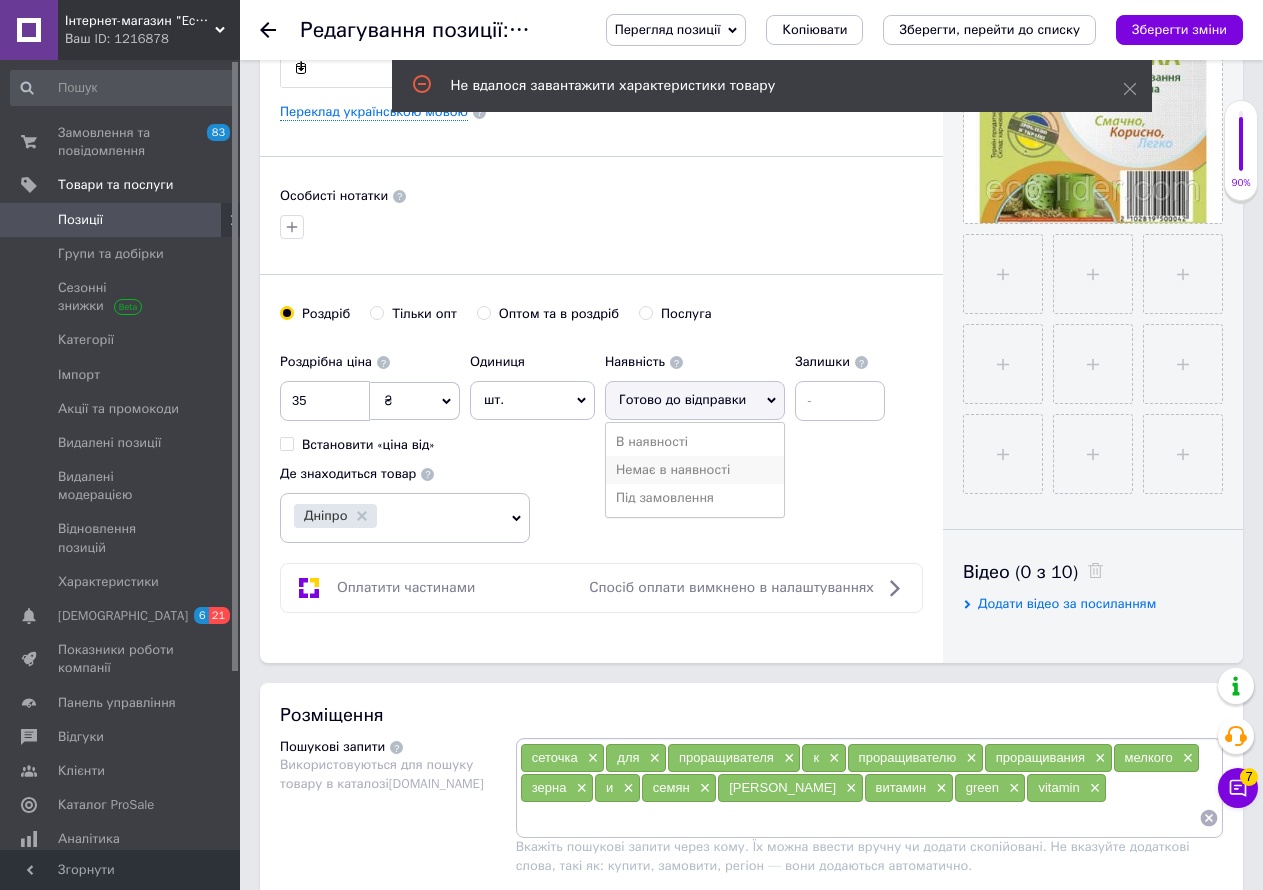 click on "Немає в наявності" at bounding box center (695, 470) 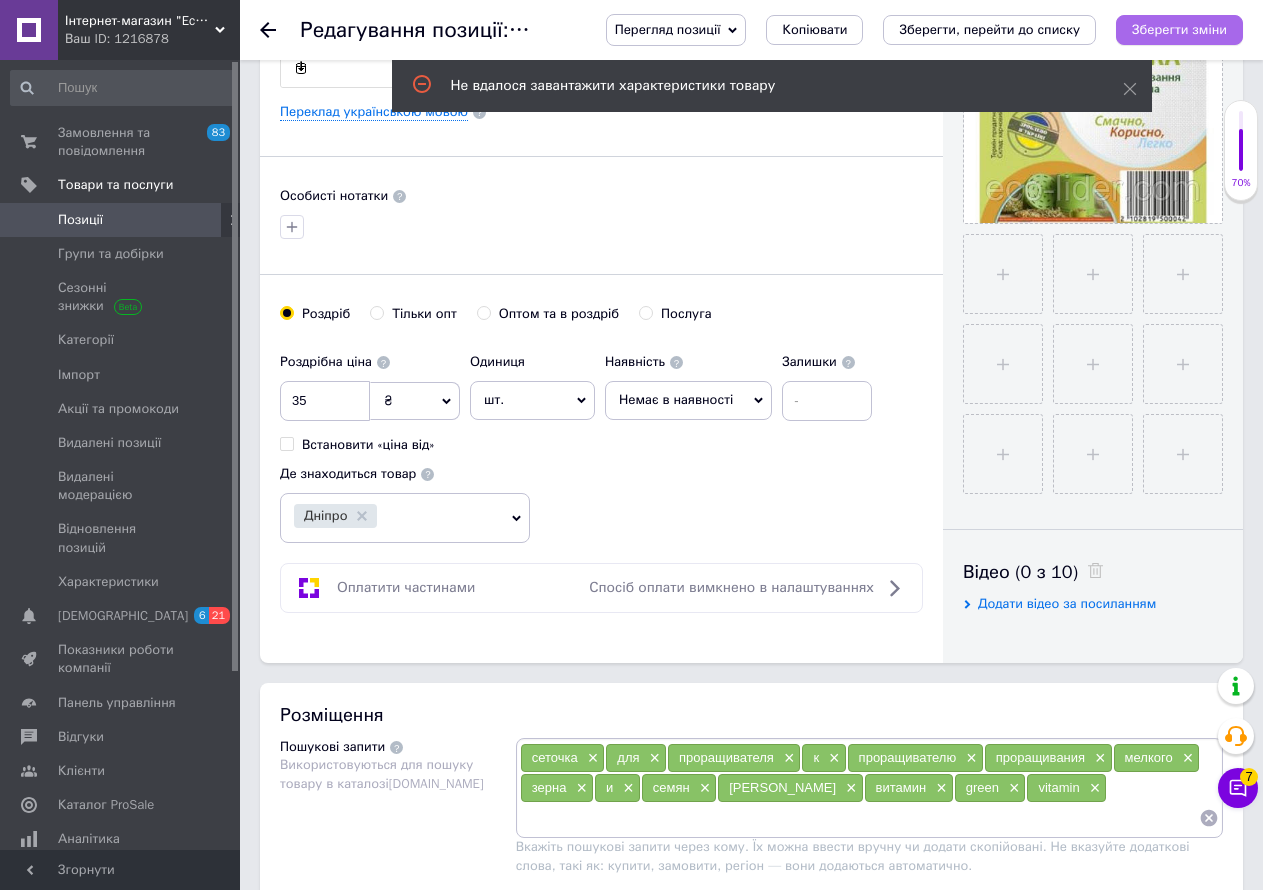 click on "Зберегти зміни" at bounding box center [1179, 30] 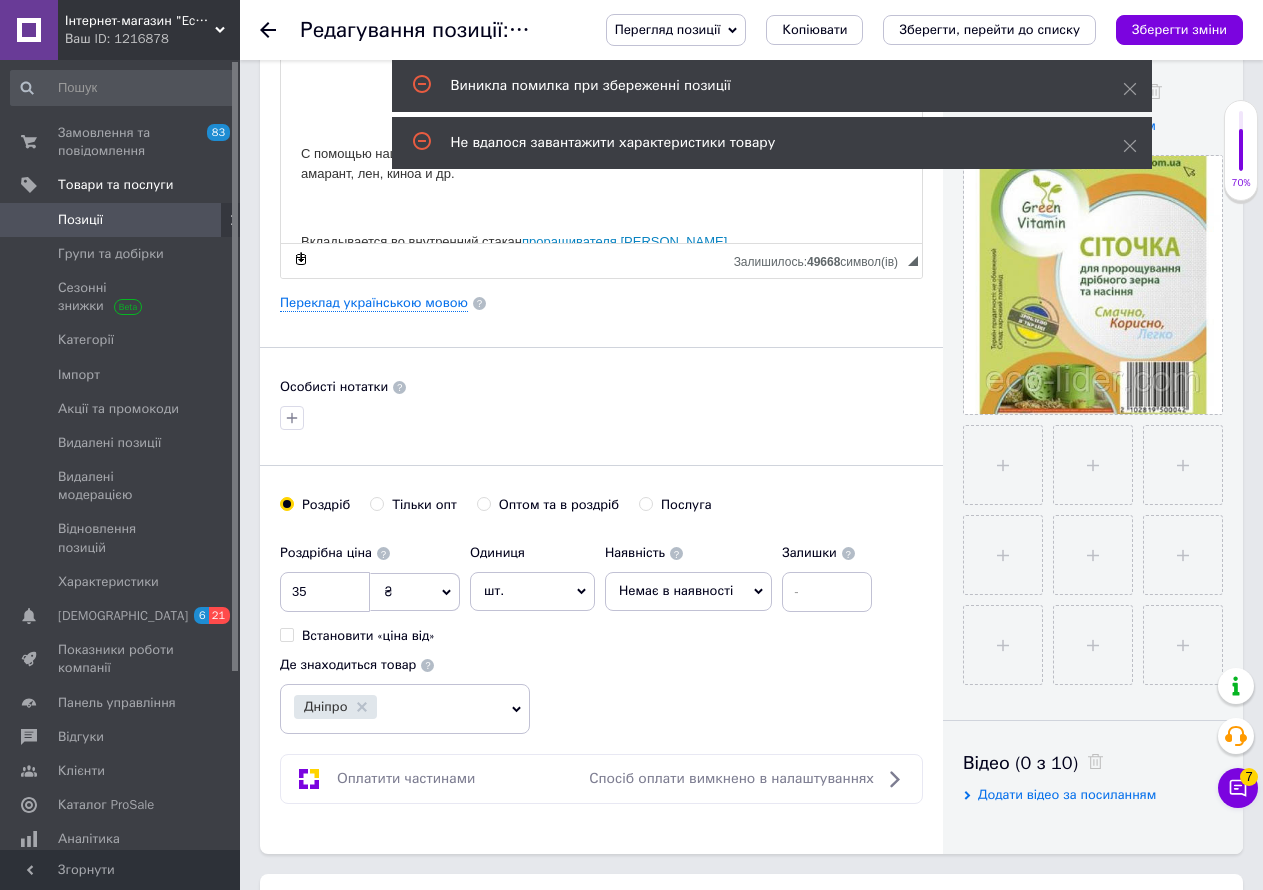 scroll, scrollTop: 333, scrollLeft: 0, axis: vertical 